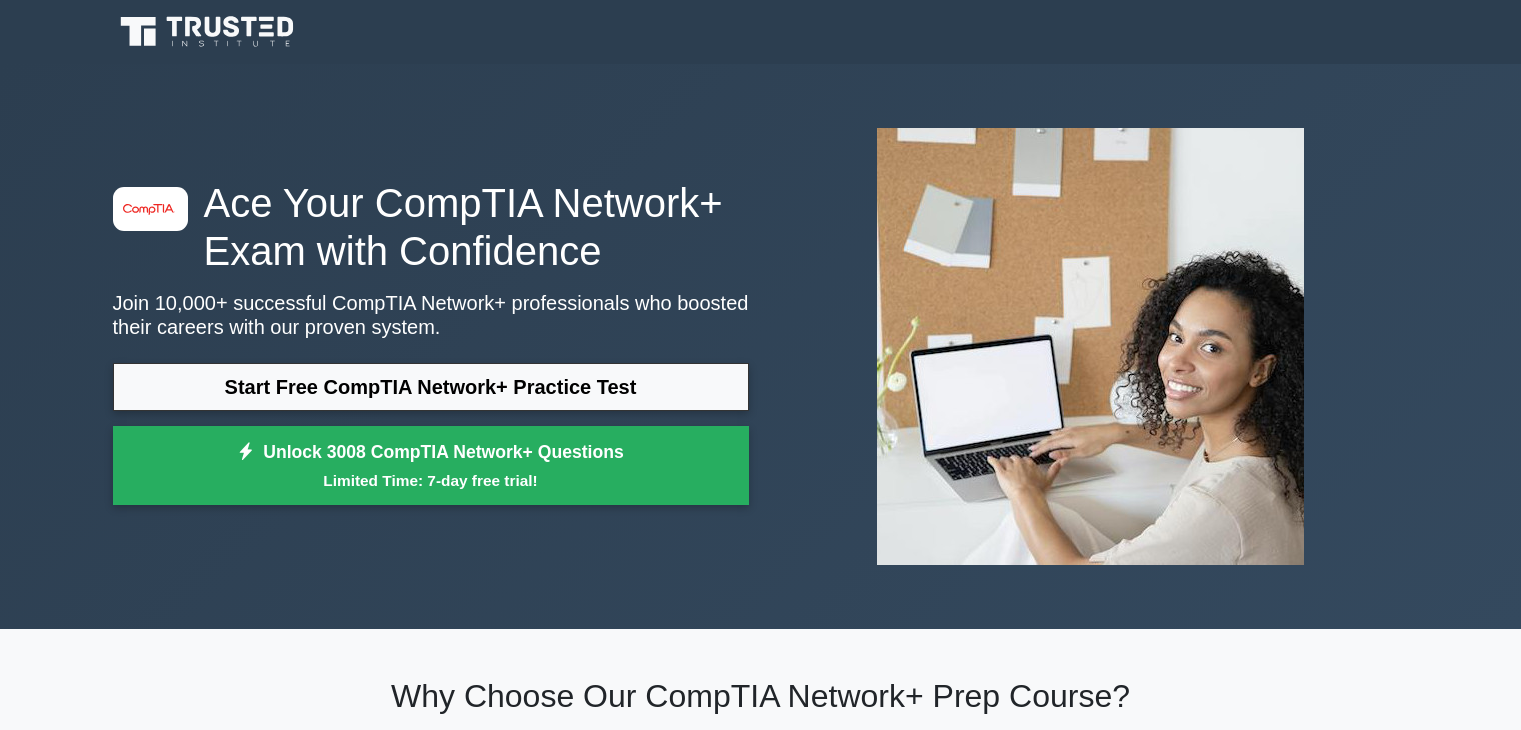 click on "Start Free CompTIA Network+ Practice Test" at bounding box center (431, 387) 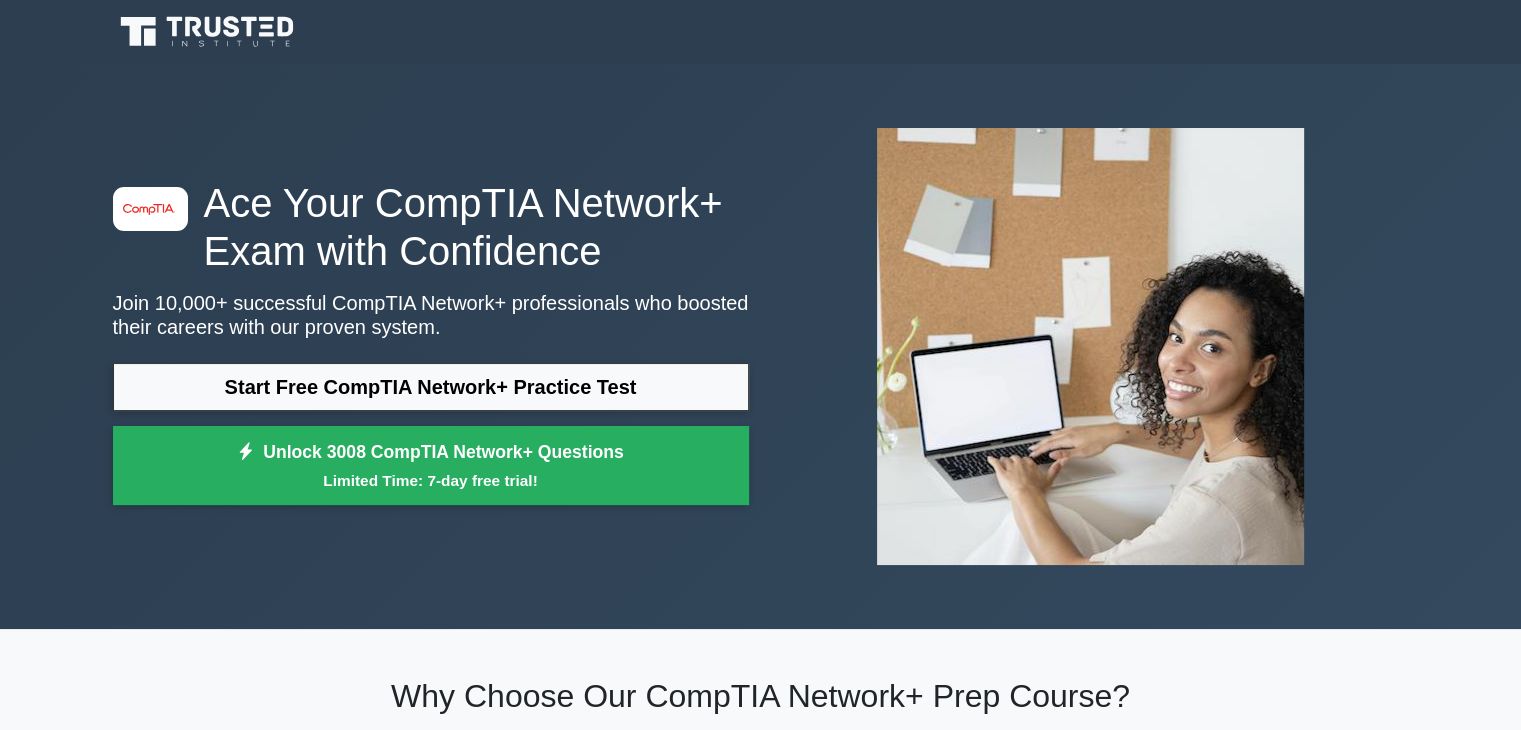 scroll, scrollTop: 0, scrollLeft: 0, axis: both 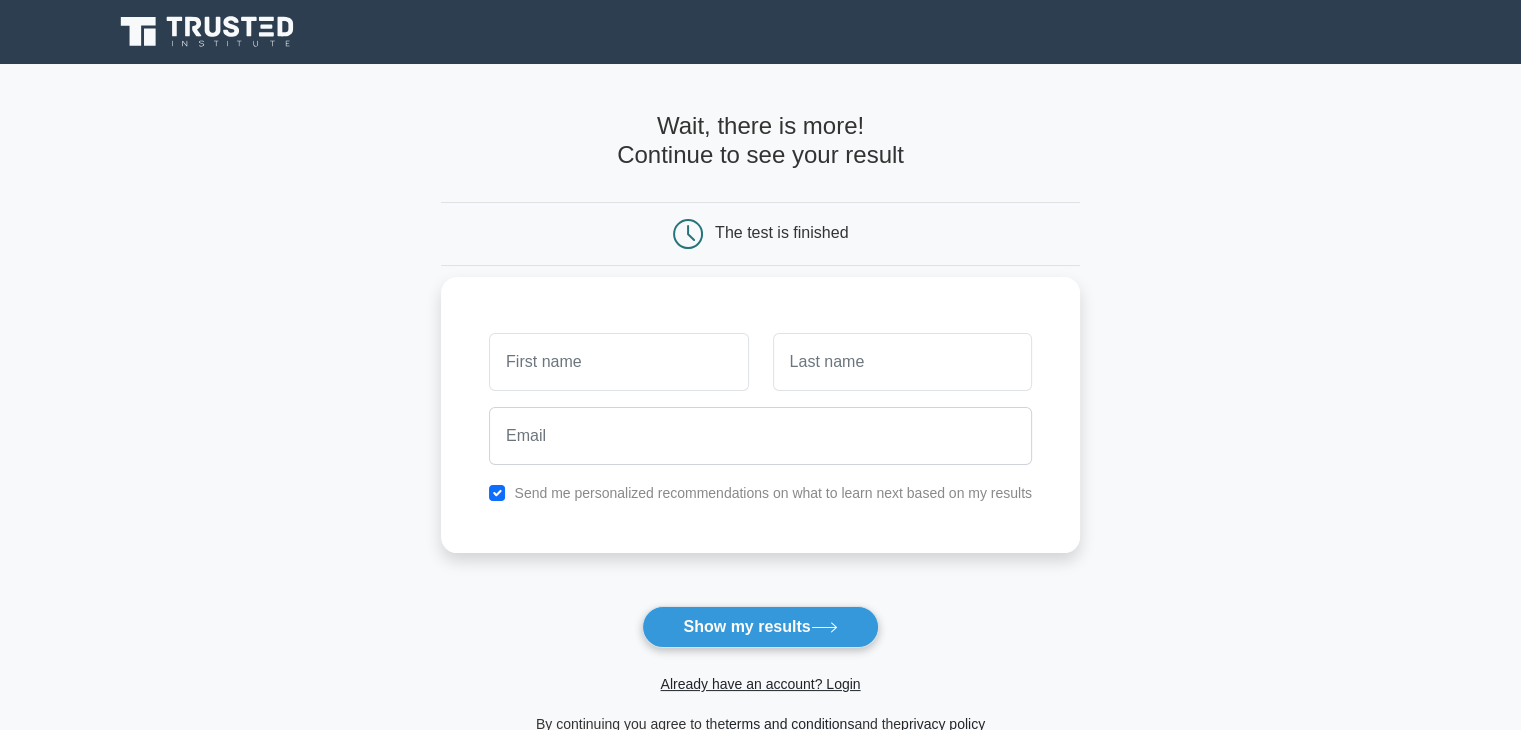 click at bounding box center (618, 362) 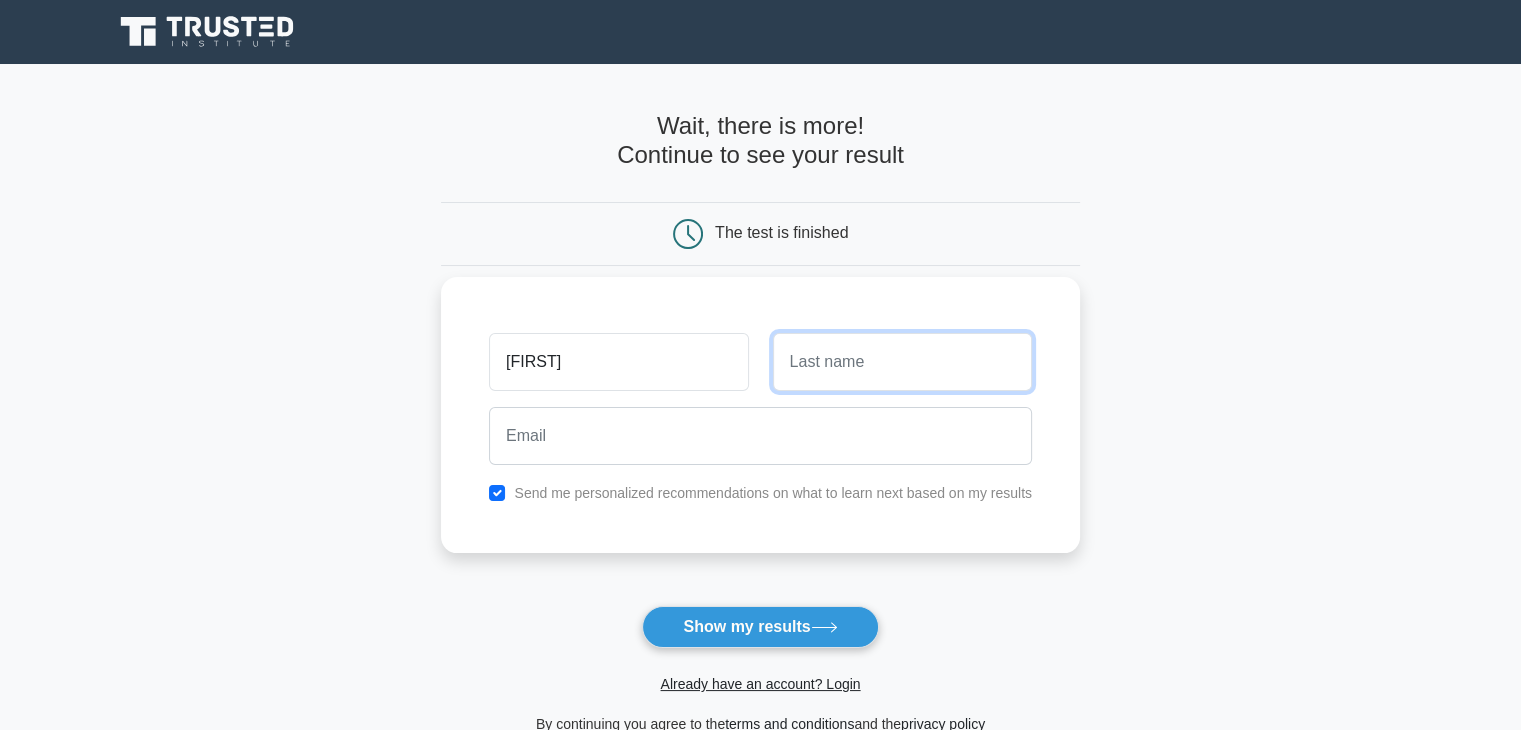 click at bounding box center (902, 362) 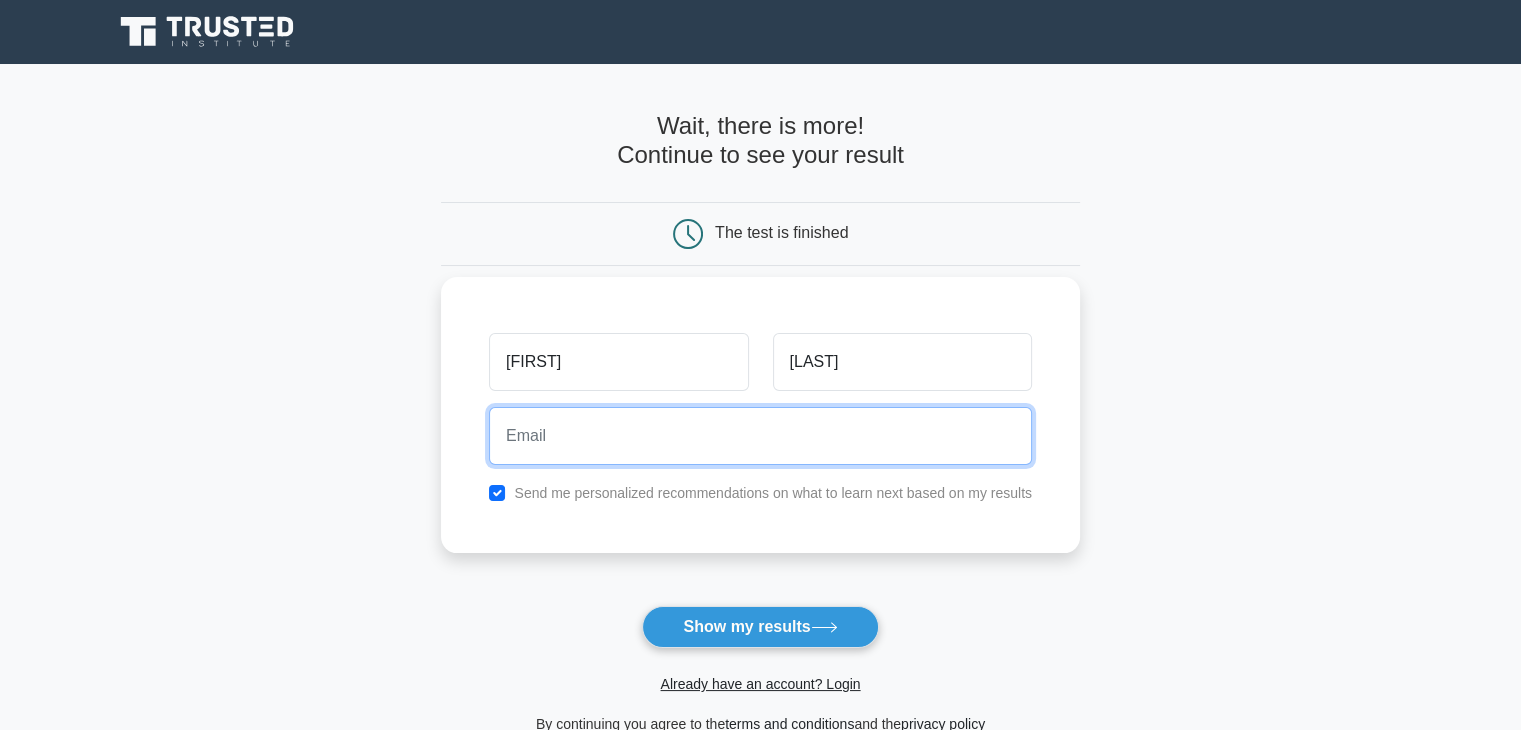 click at bounding box center (760, 436) 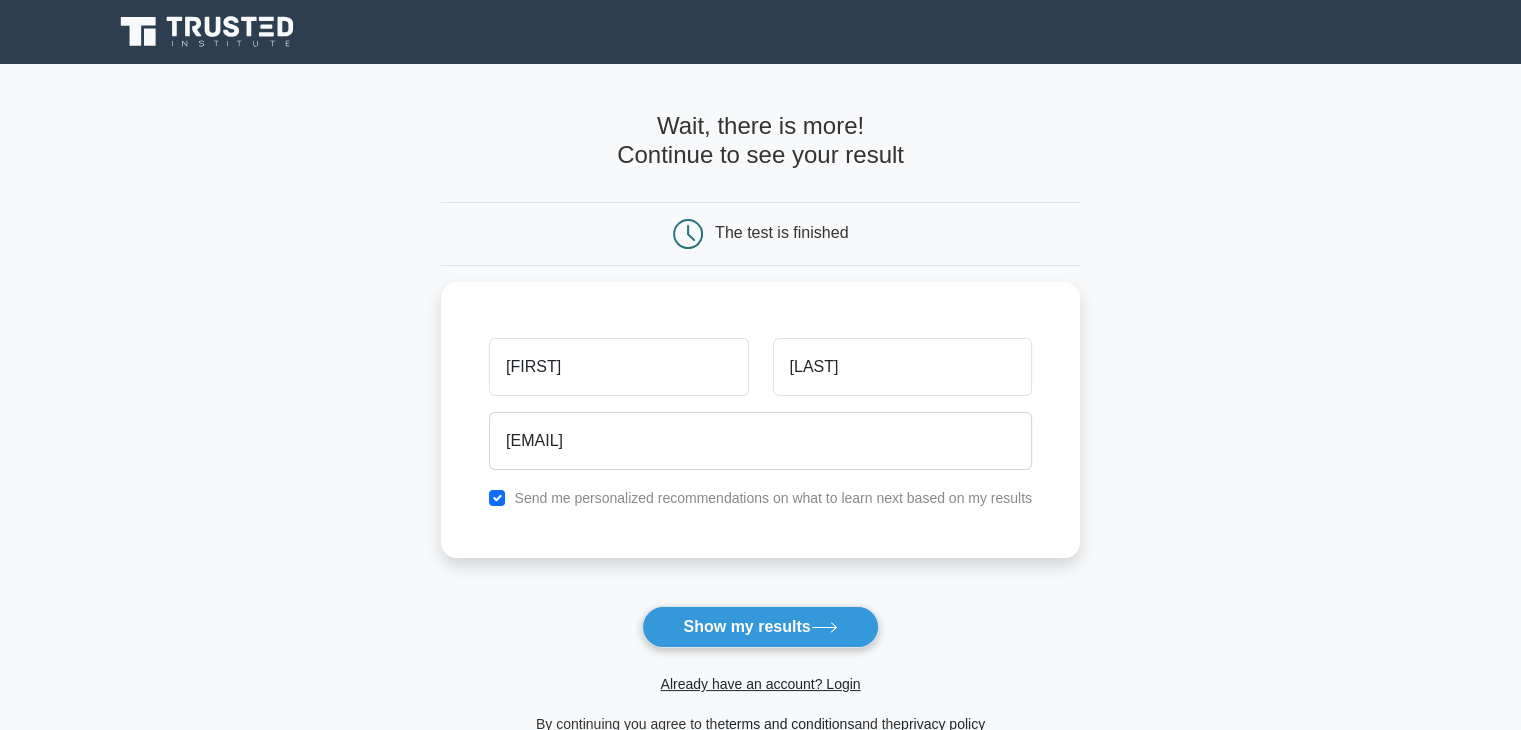 click on "Already have an account? Login" at bounding box center (760, 672) 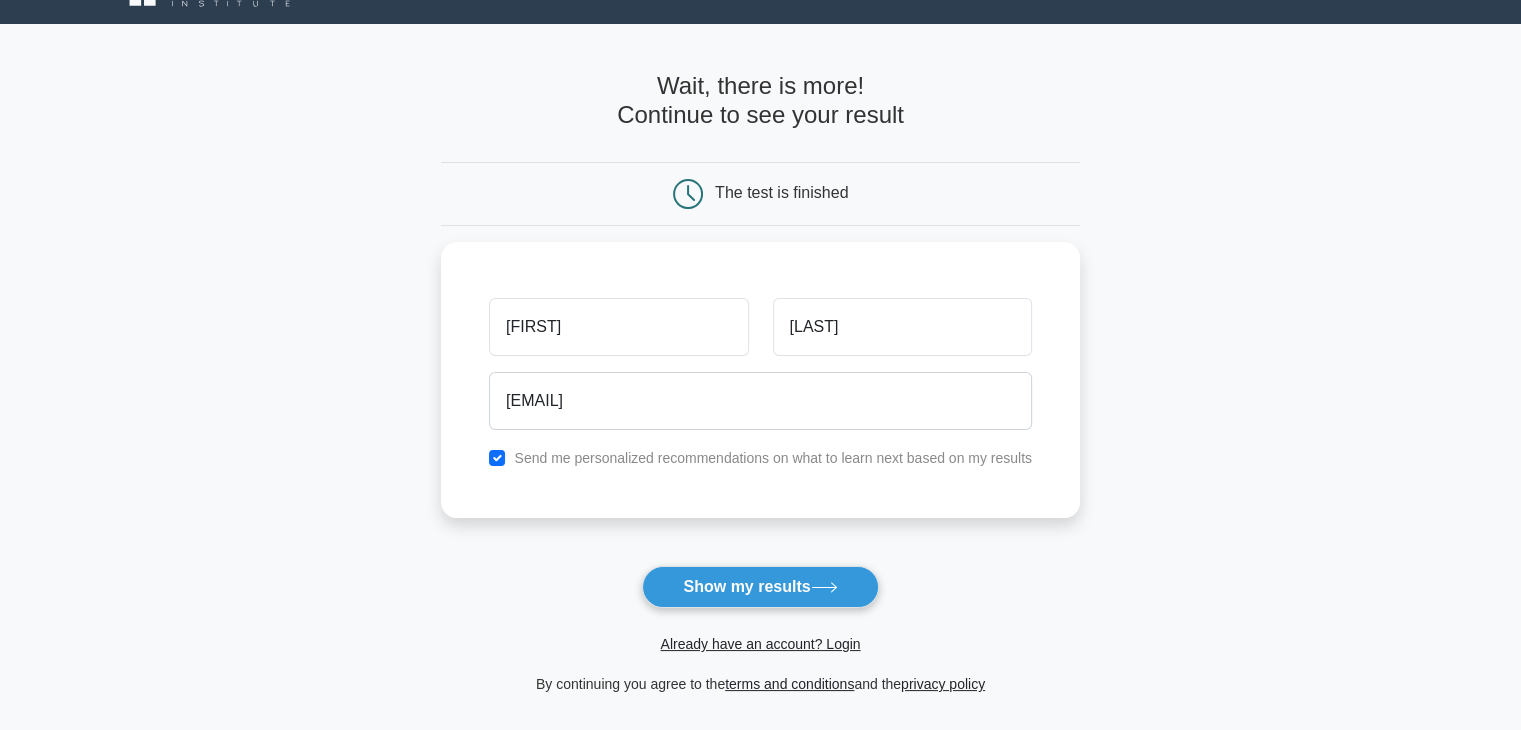 scroll, scrollTop: 0, scrollLeft: 0, axis: both 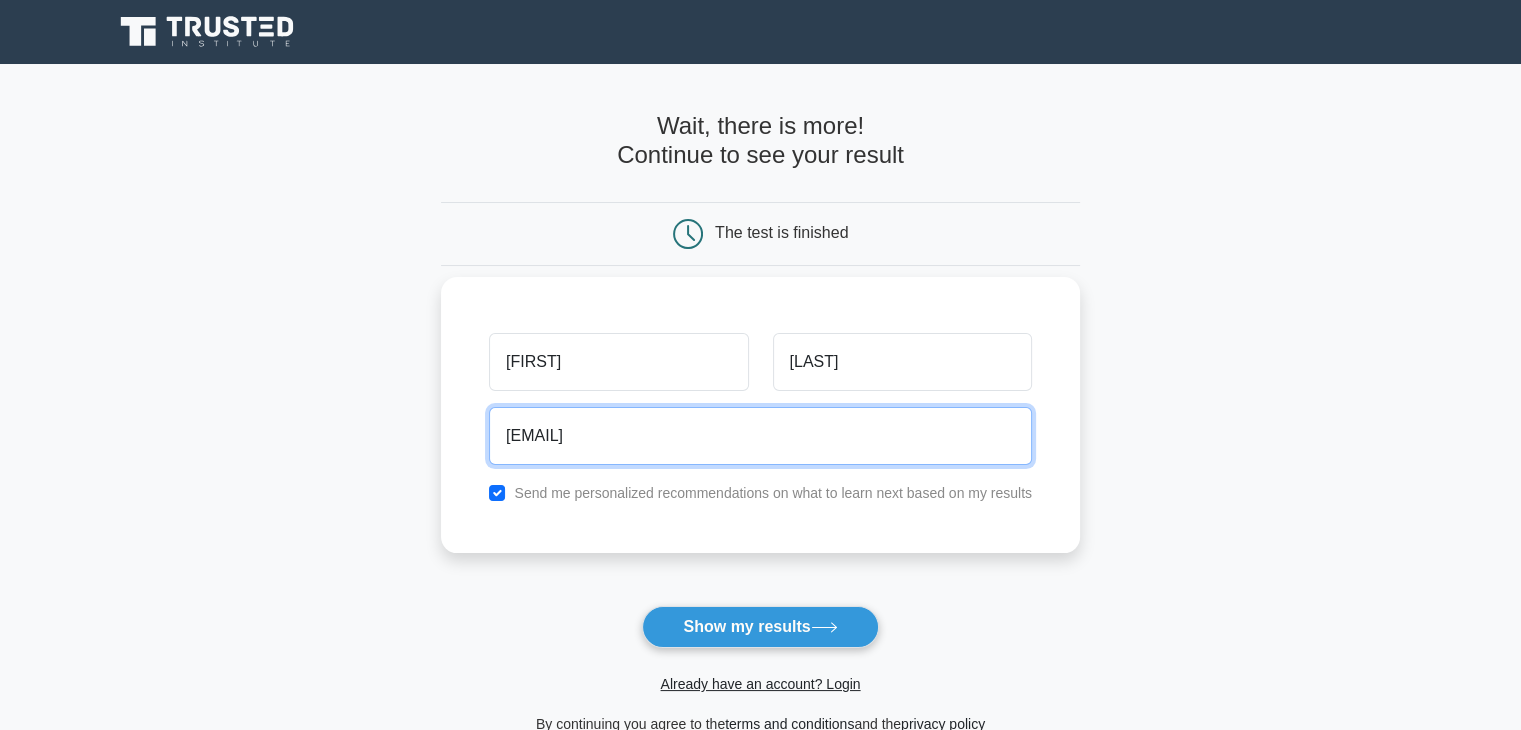 drag, startPoint x: 755, startPoint y: 451, endPoint x: 496, endPoint y: 445, distance: 259.0695 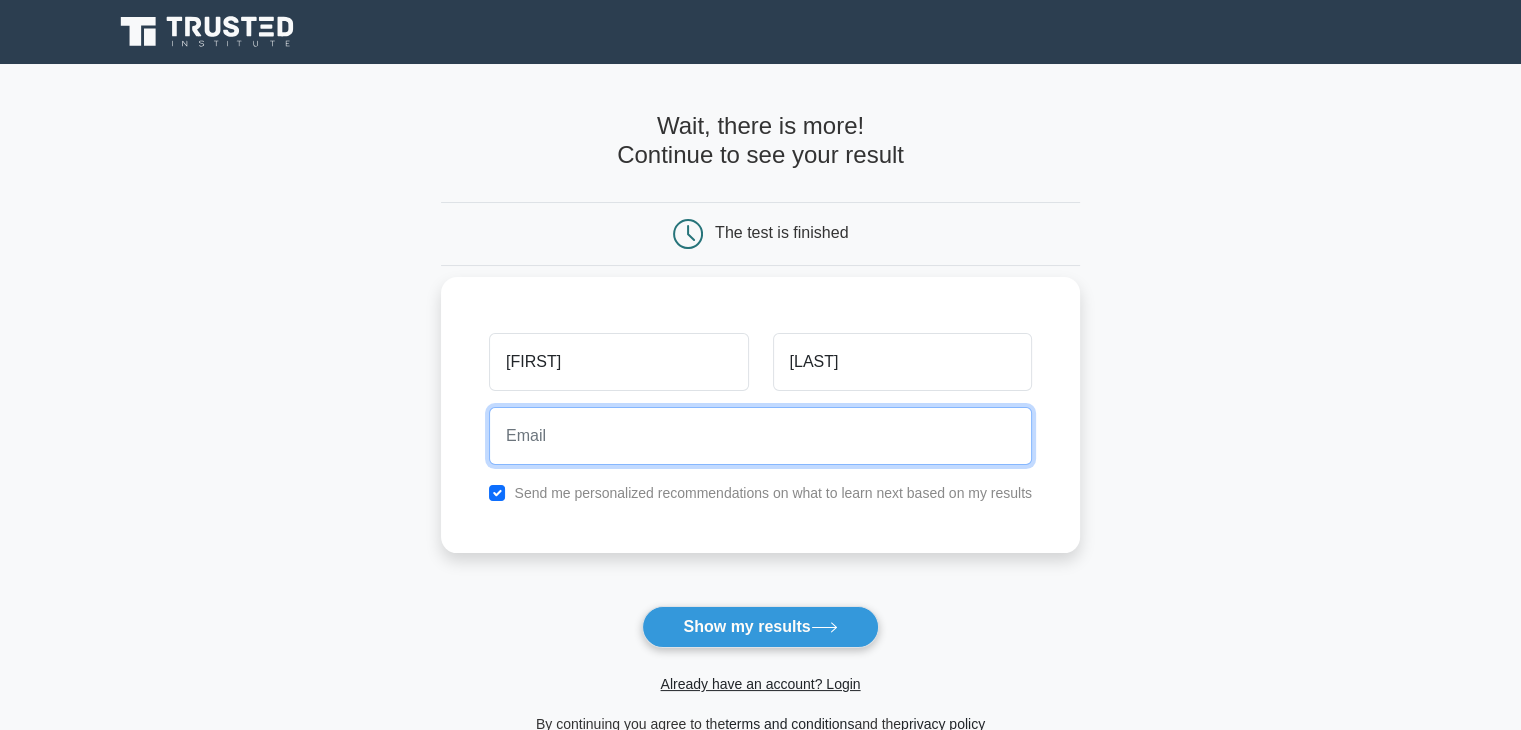 type 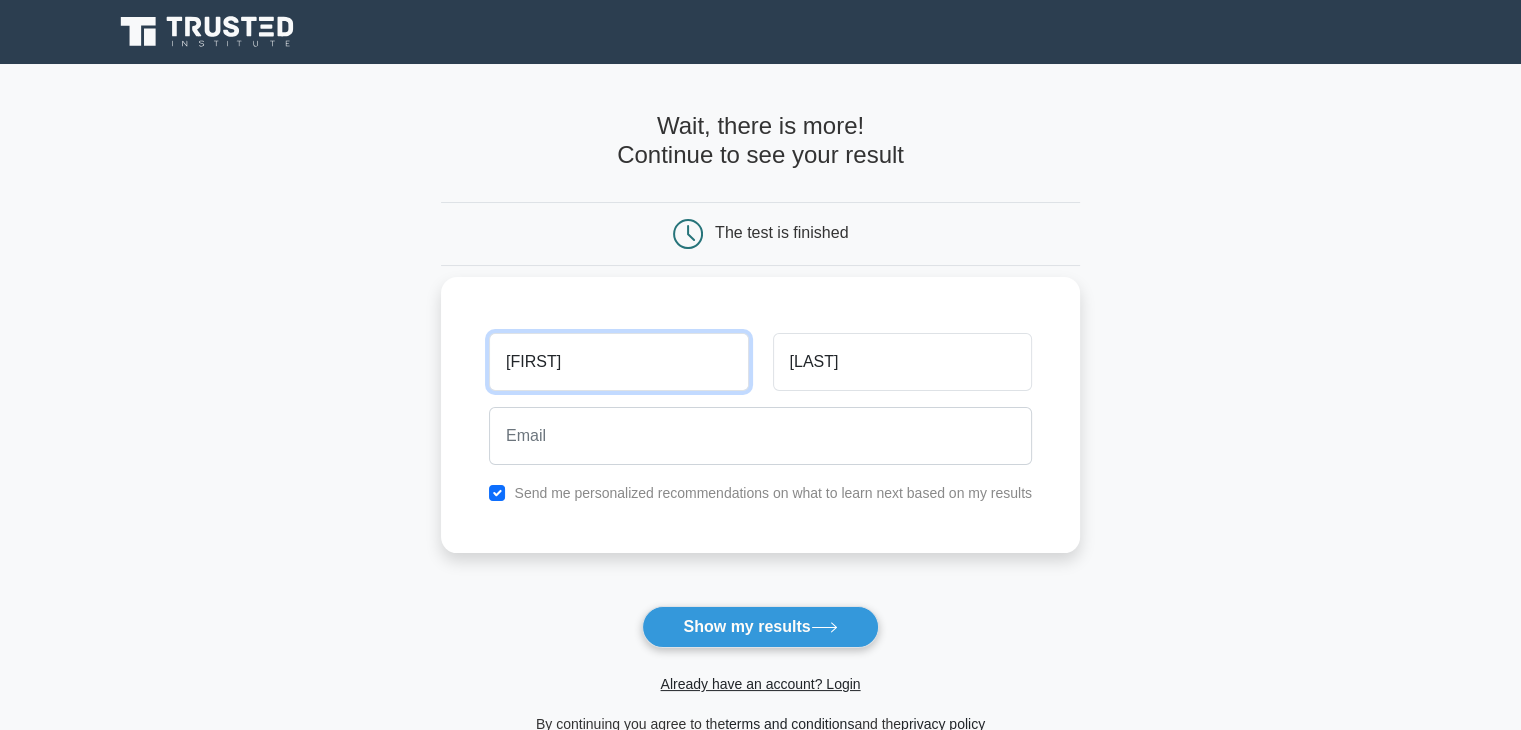 click on "[LAST]" at bounding box center (618, 362) 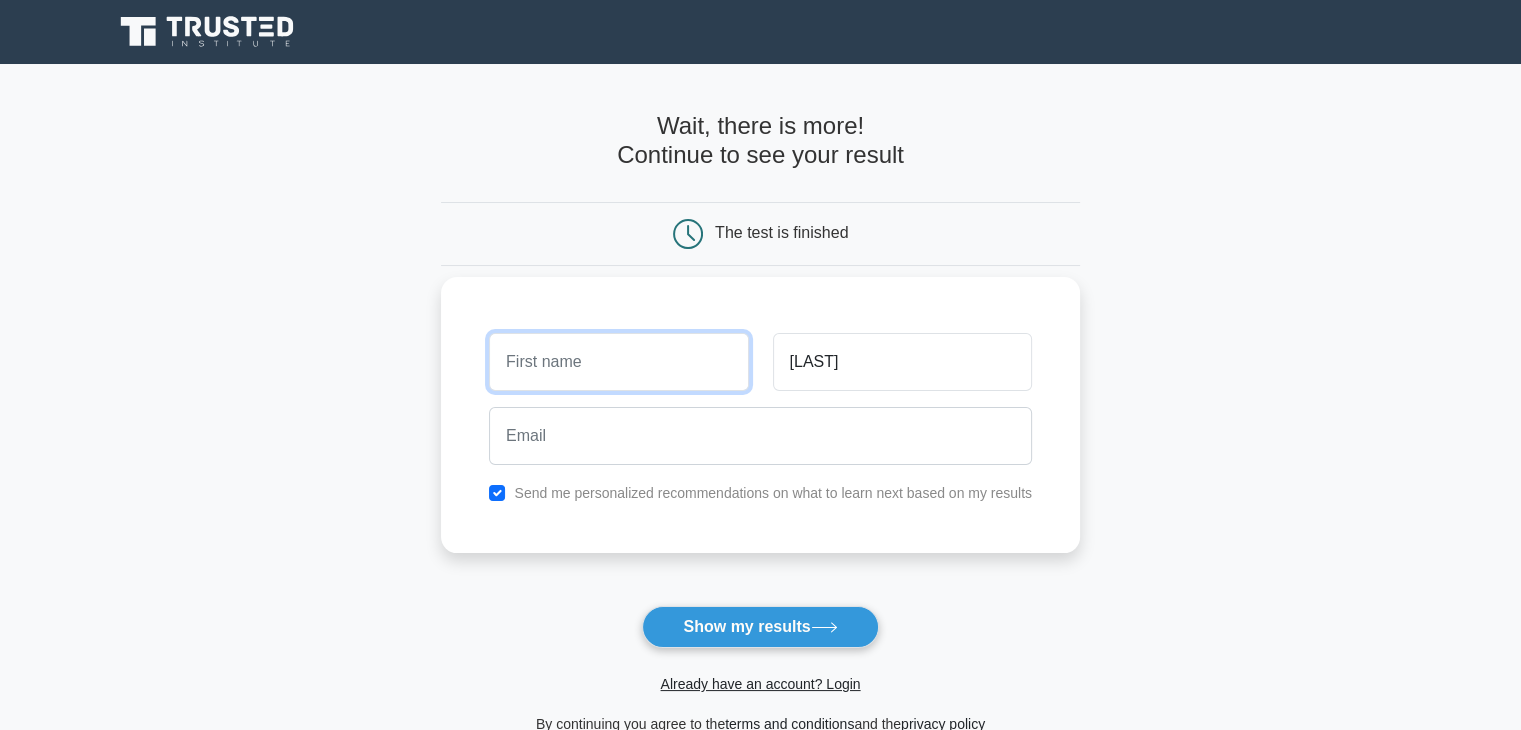 type 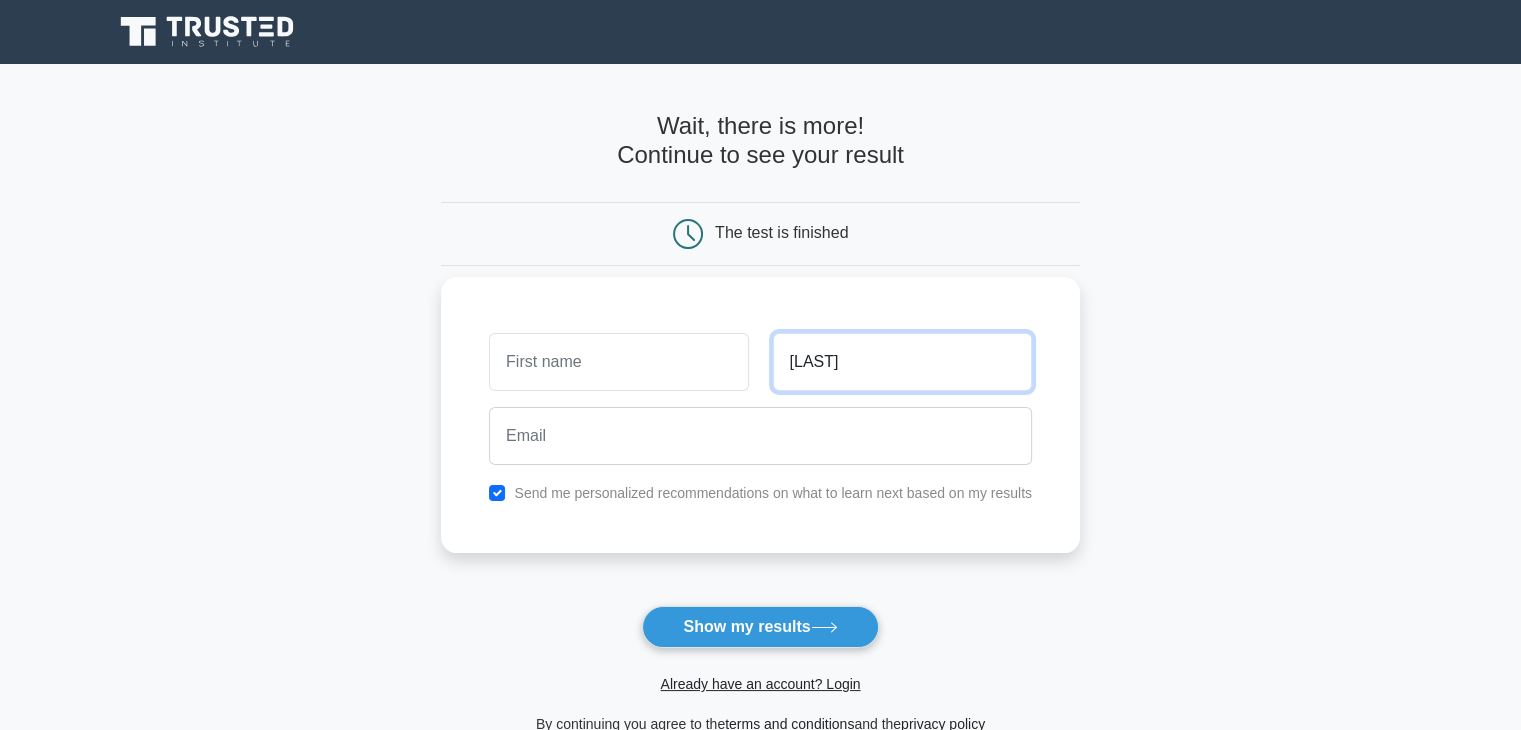 click on "KP" at bounding box center [902, 362] 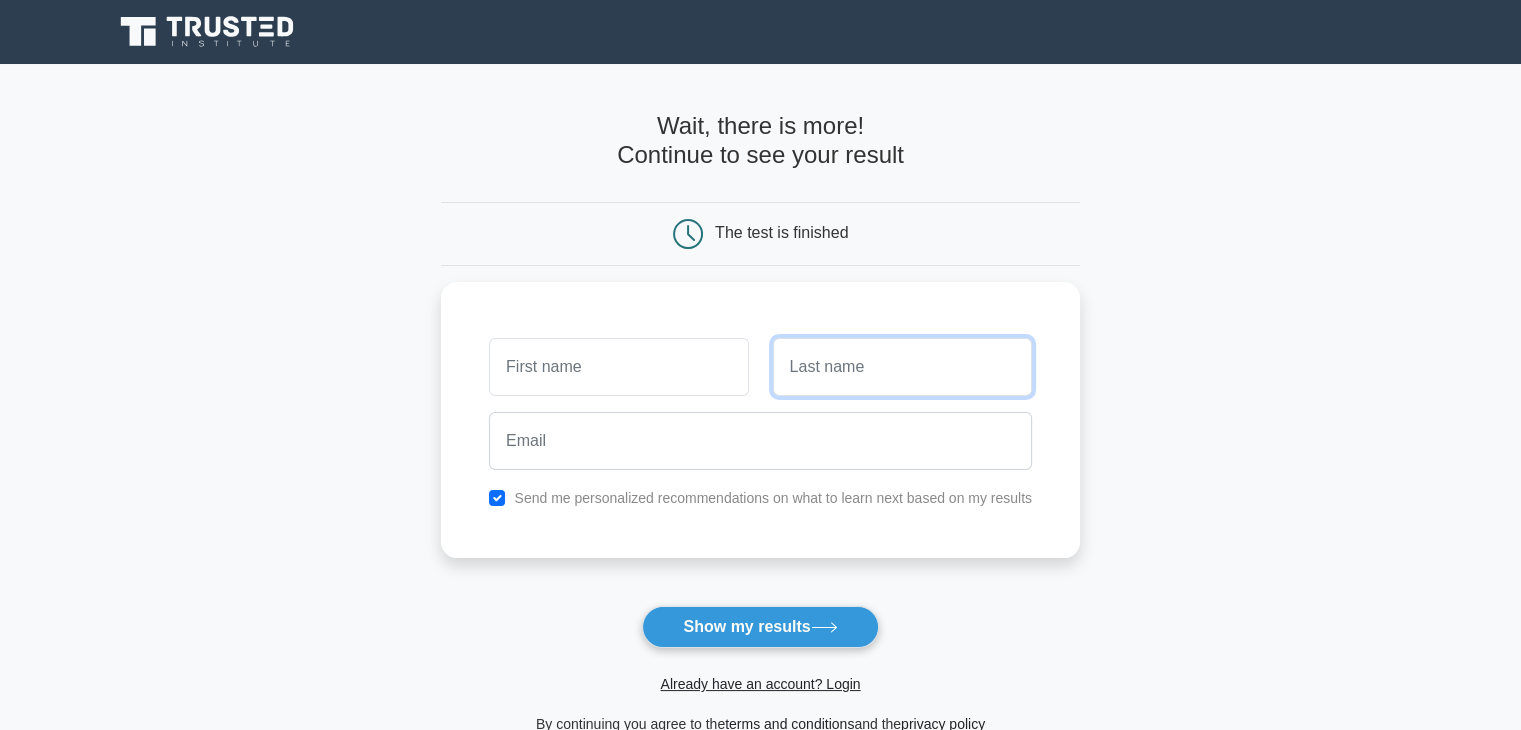 type 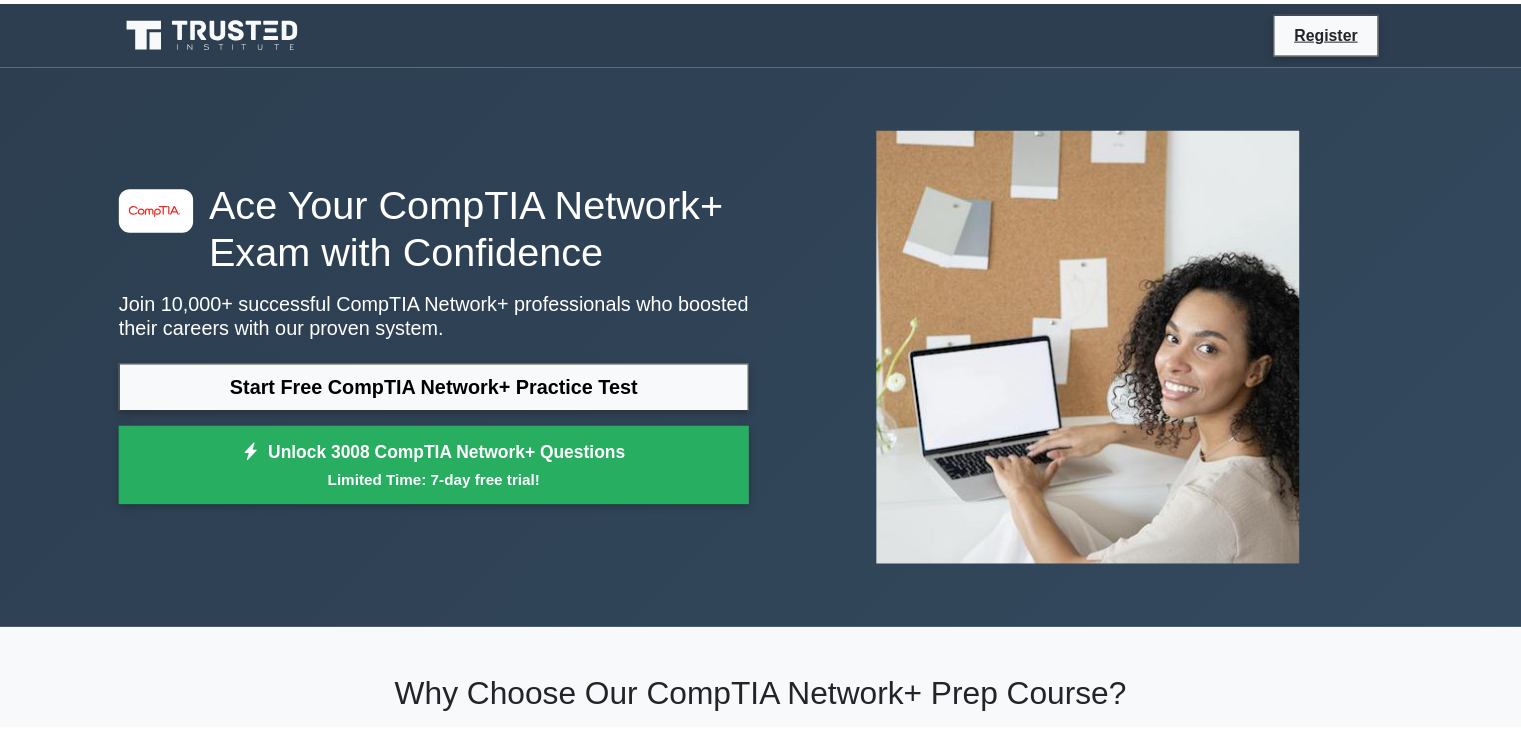 scroll, scrollTop: 0, scrollLeft: 0, axis: both 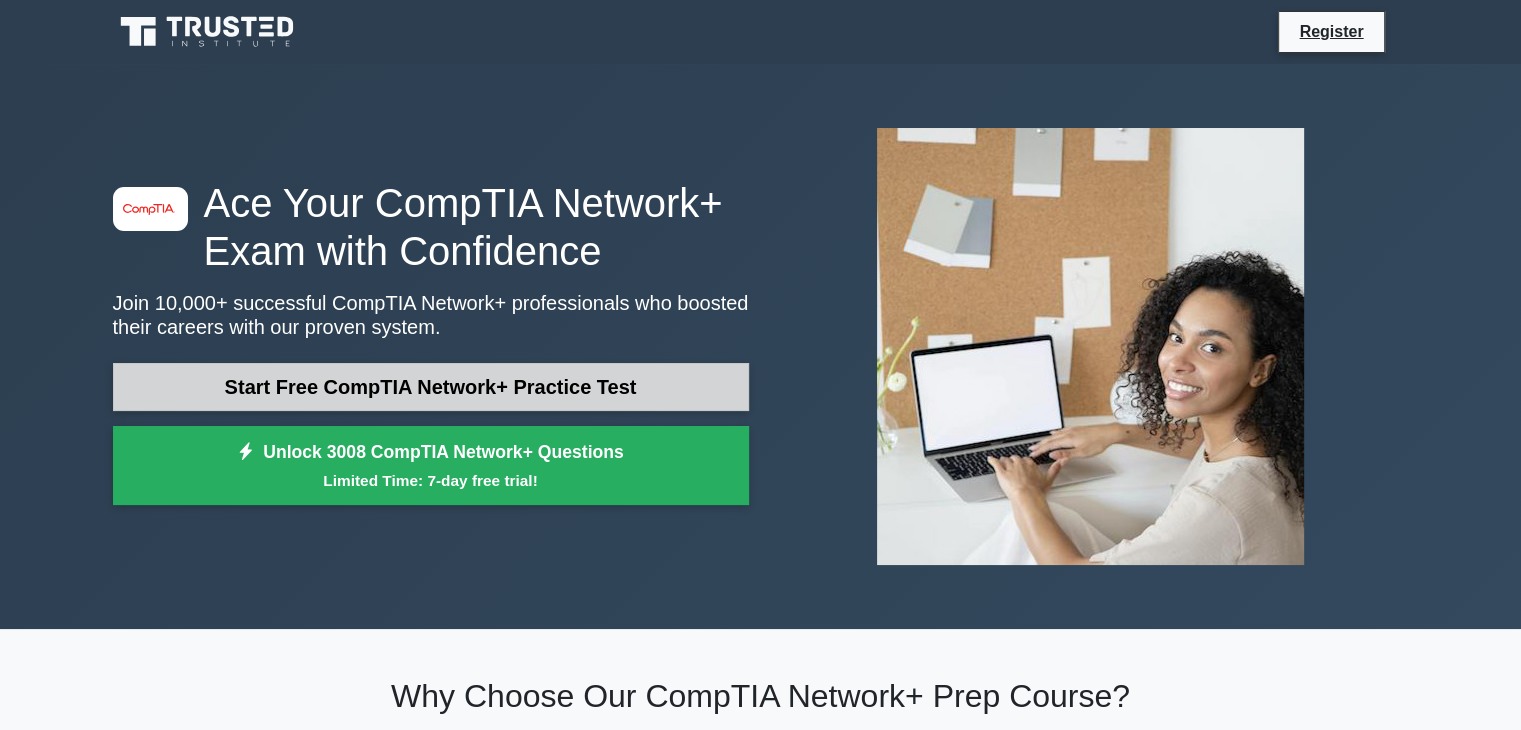 click on "Start Free CompTIA Network+ Practice Test" at bounding box center [431, 387] 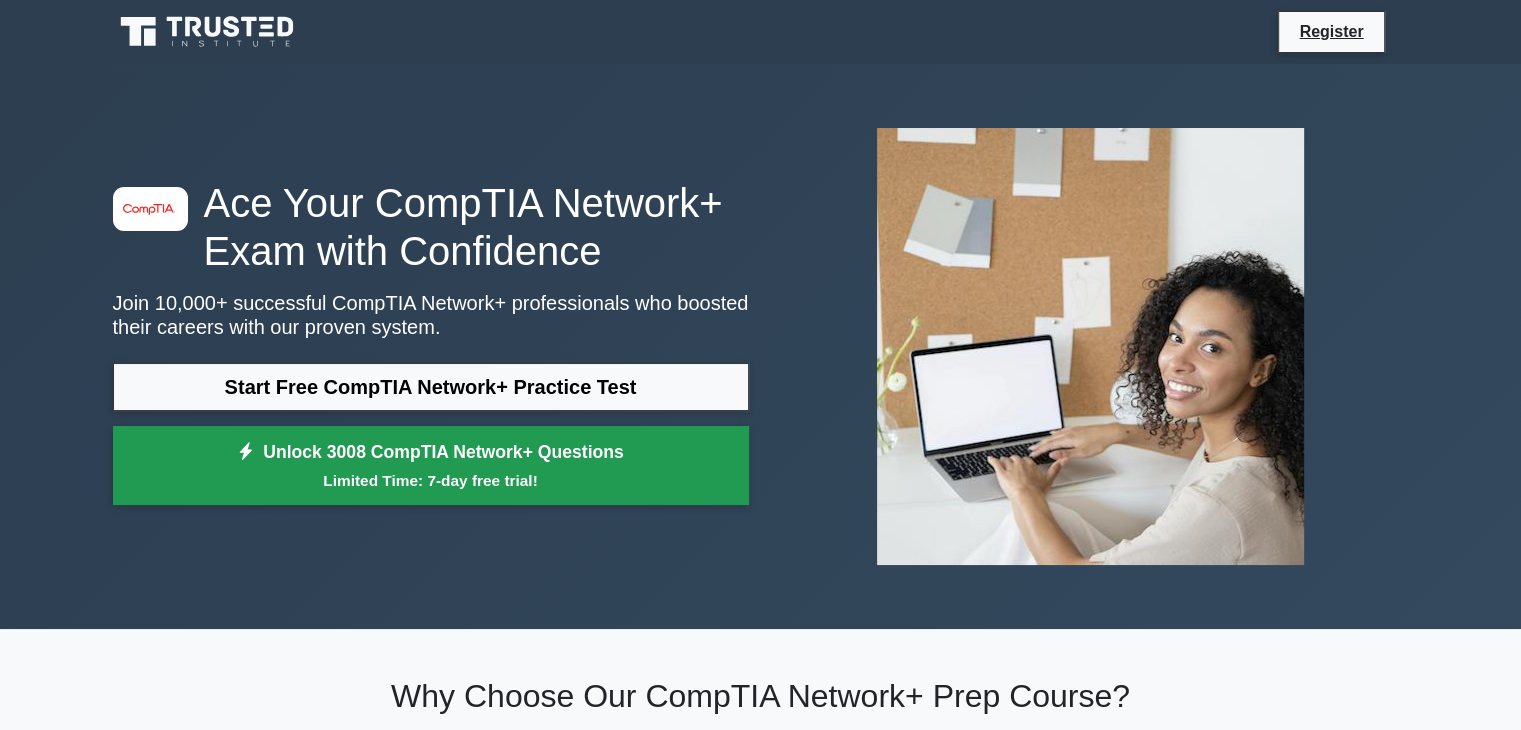 click on "Unlock 3008 CompTIA Network+ Questions
Limited Time: 7-day free trial!" at bounding box center [431, 466] 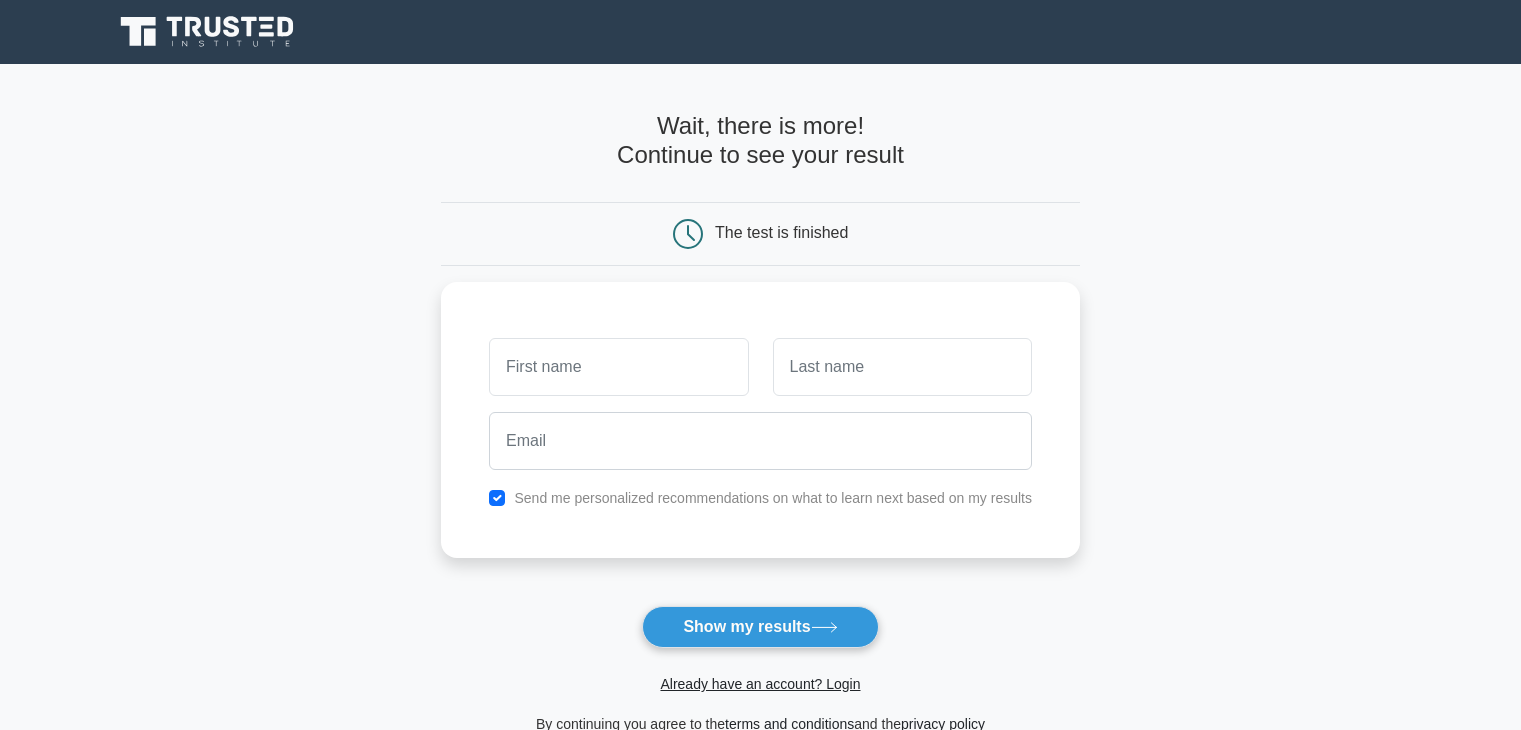 scroll, scrollTop: 0, scrollLeft: 0, axis: both 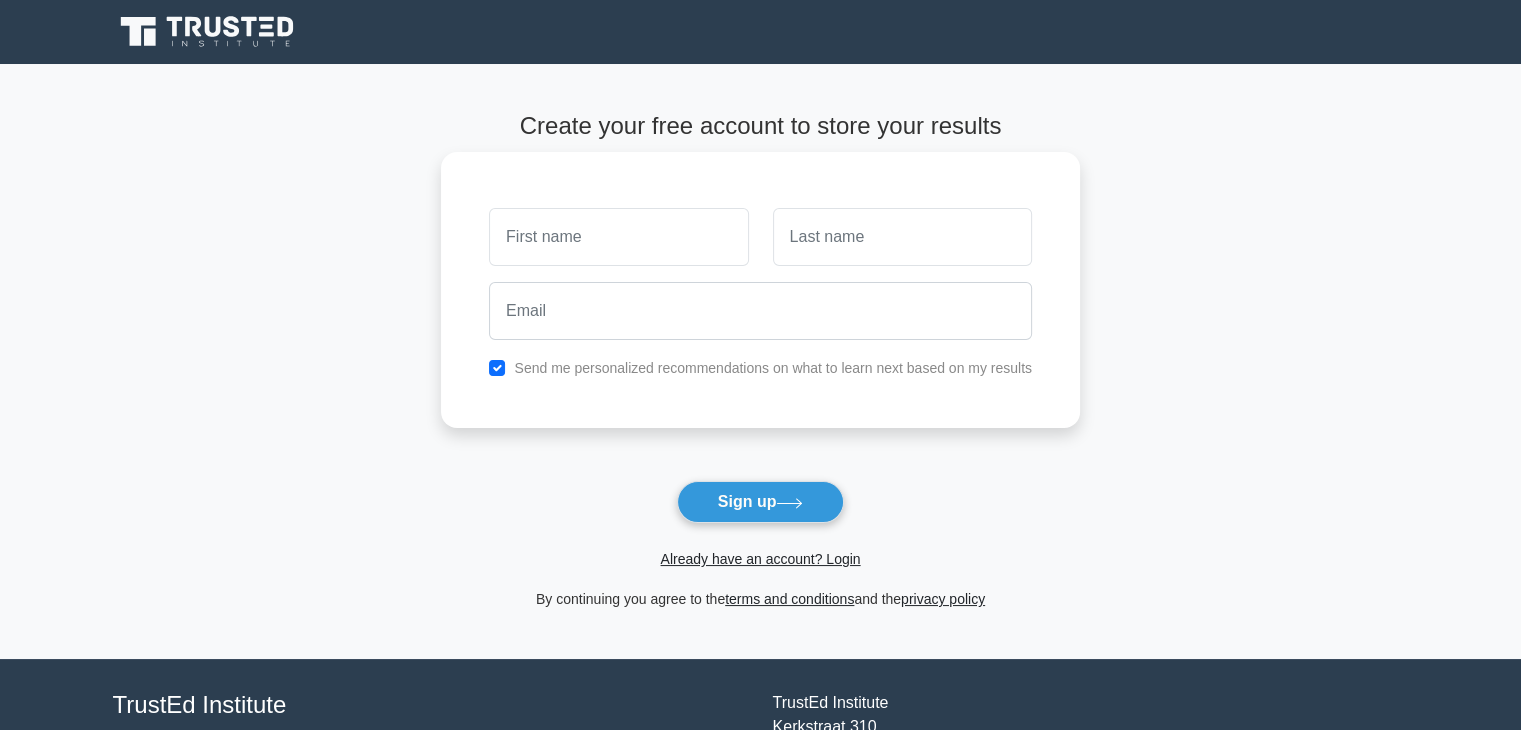 click at bounding box center [618, 237] 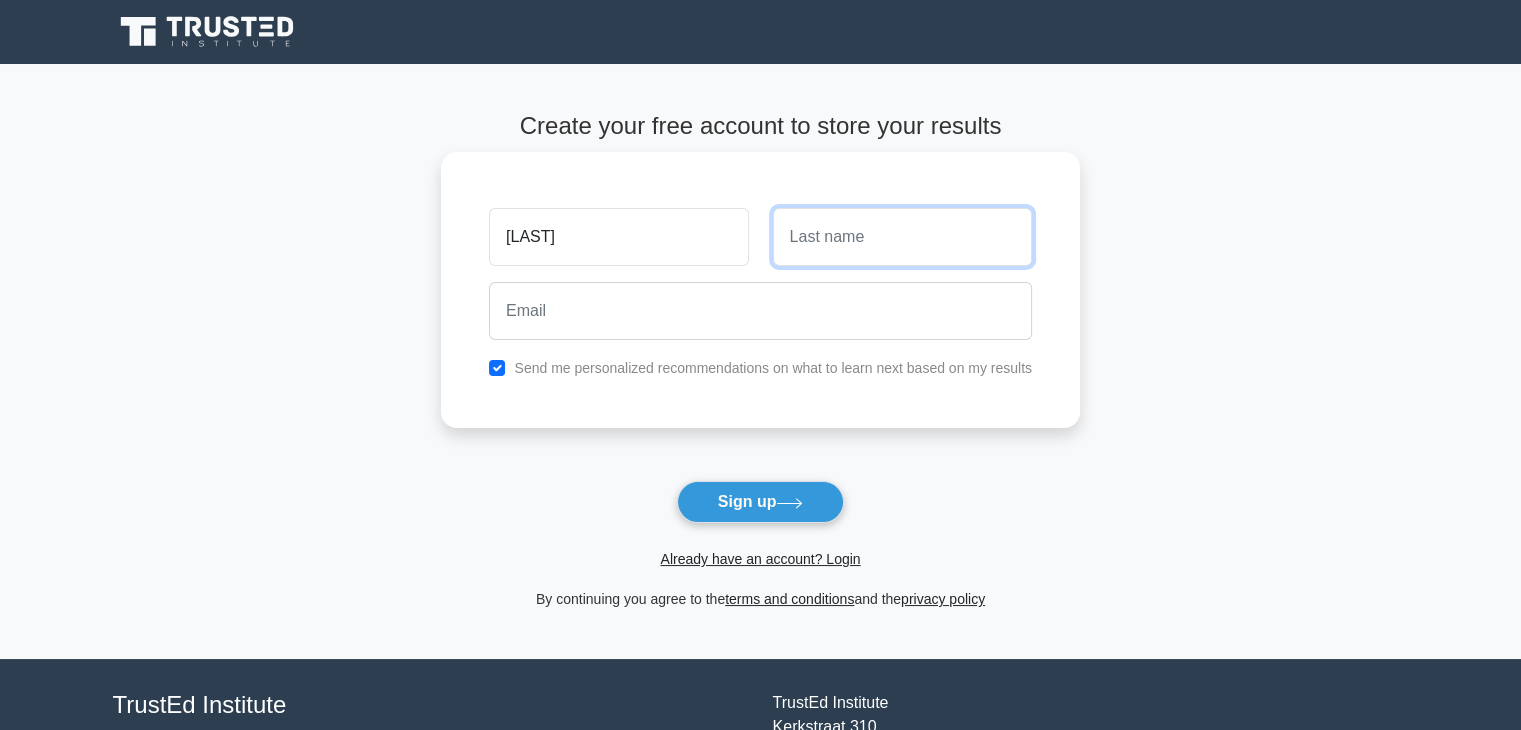 click at bounding box center (902, 237) 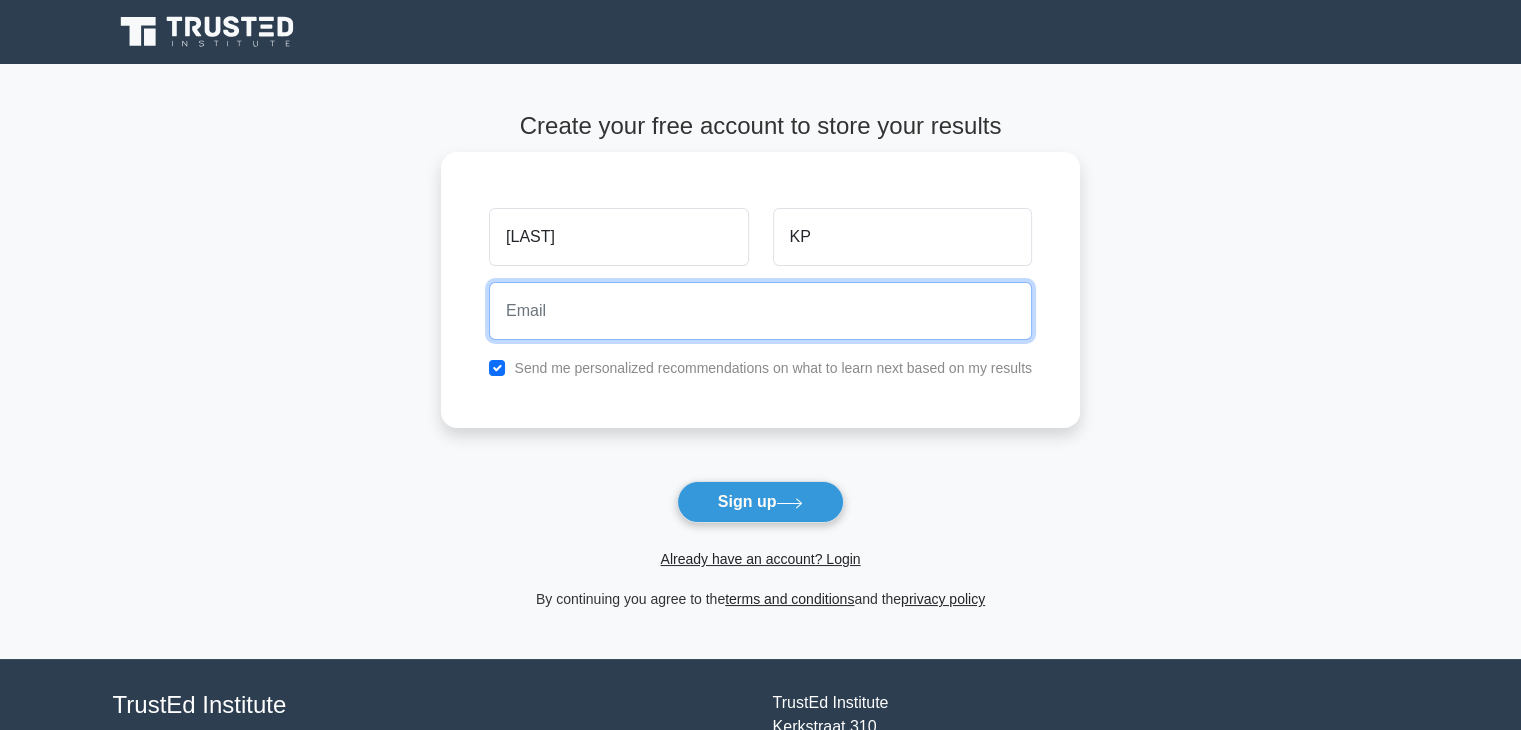 click at bounding box center [760, 311] 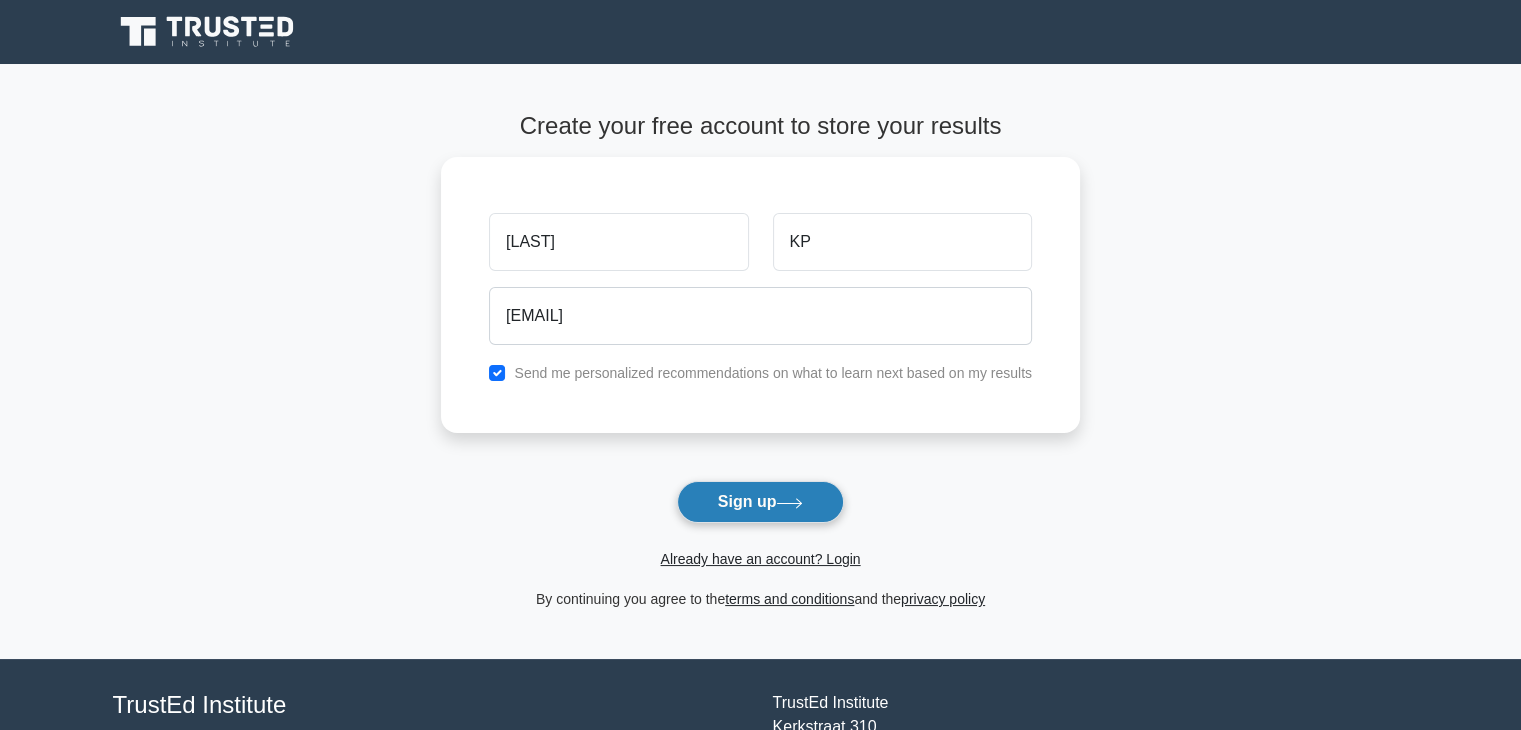 click on "Sign up" at bounding box center [761, 502] 